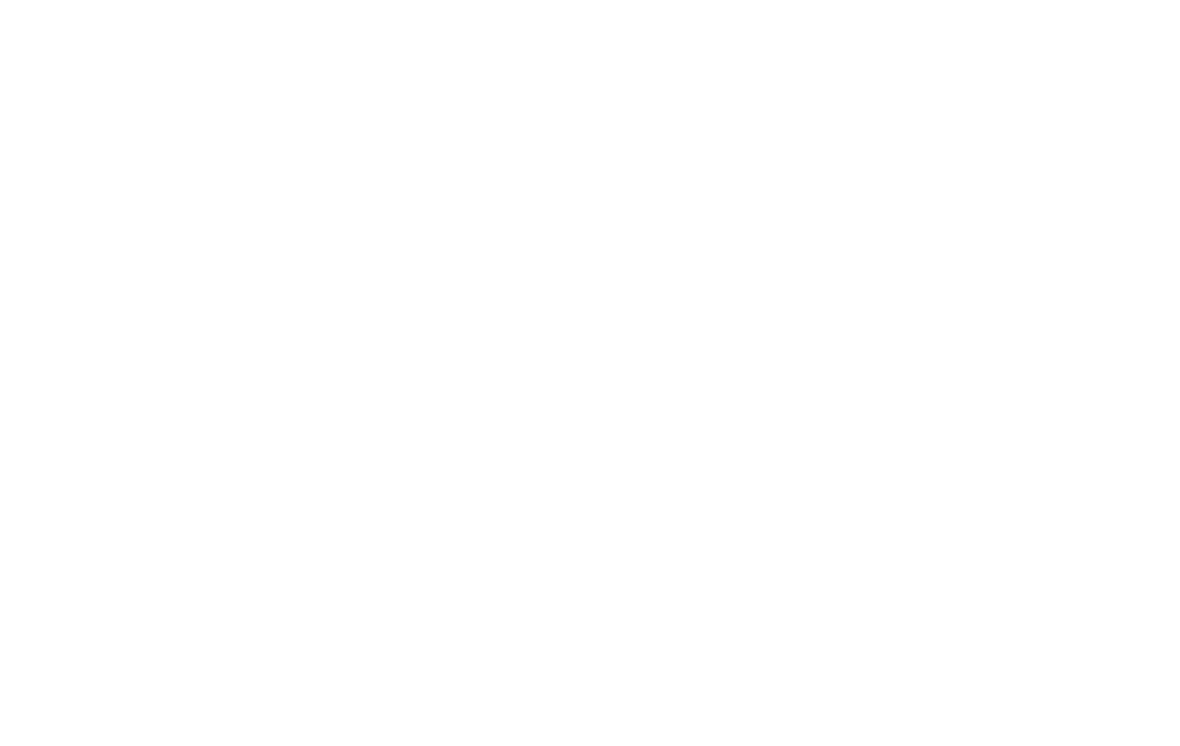 scroll, scrollTop: 0, scrollLeft: 0, axis: both 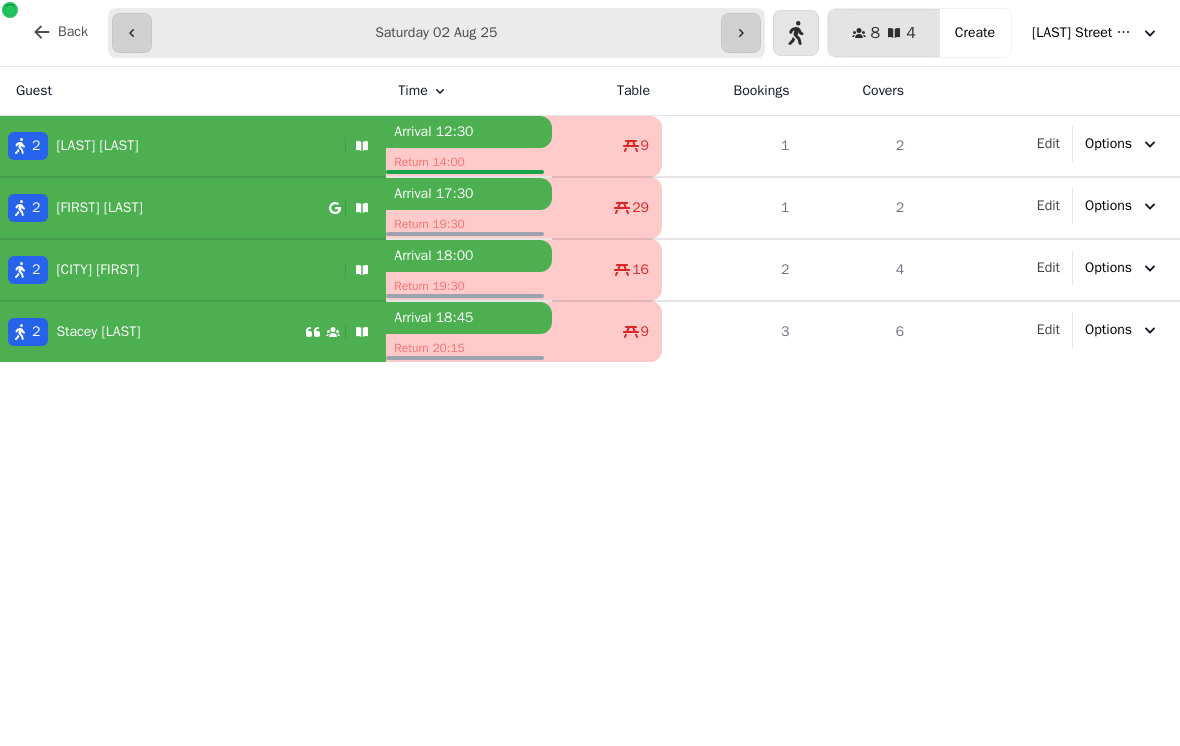 click at bounding box center [741, 33] 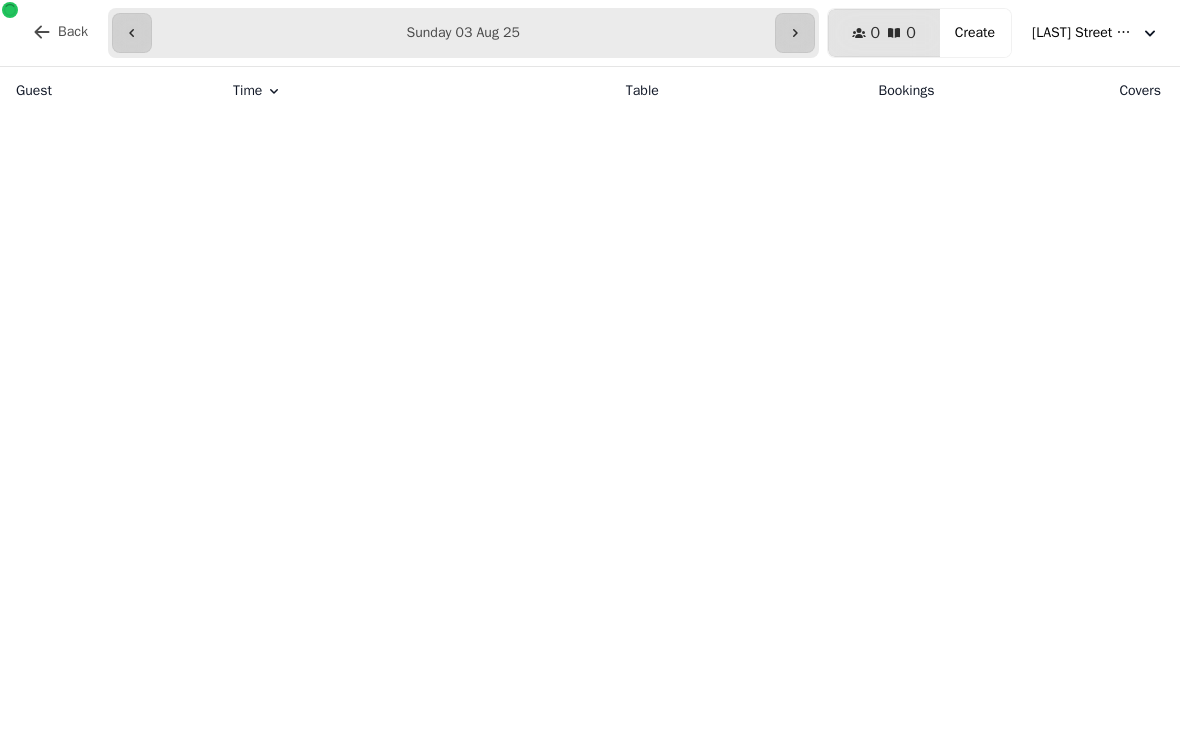 click on "Create" at bounding box center (975, 33) 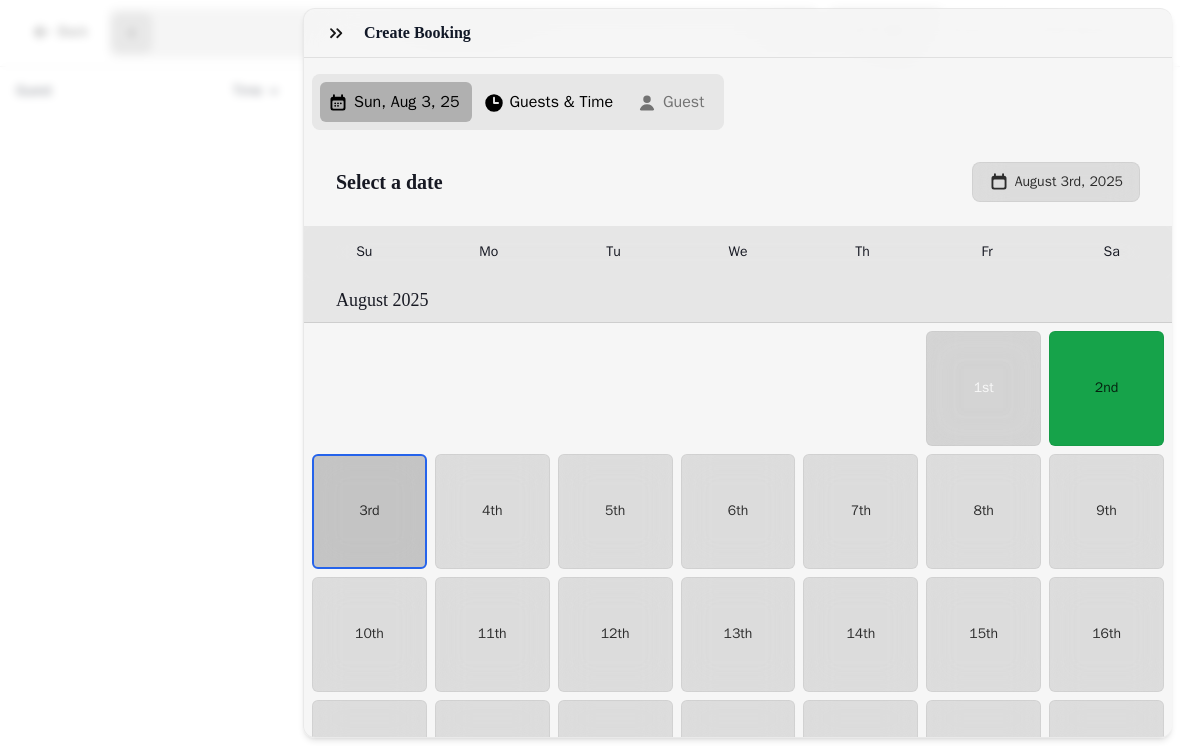 scroll, scrollTop: 30, scrollLeft: 0, axis: vertical 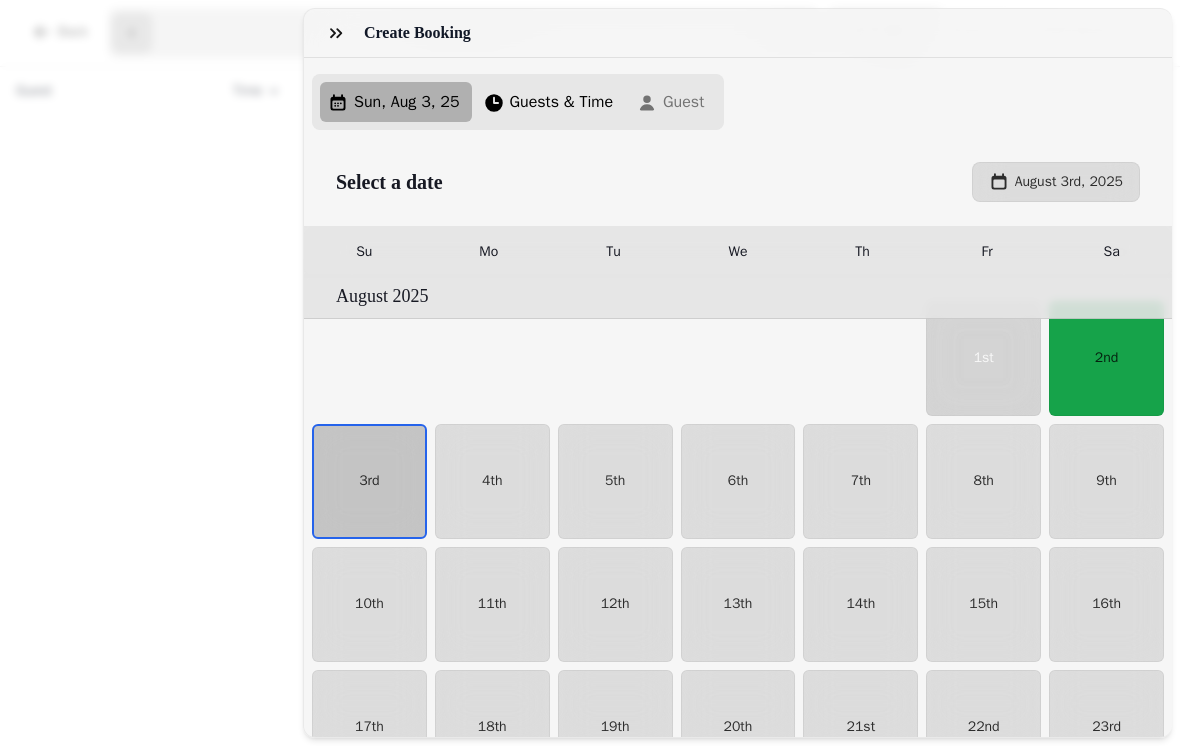 click on "3rd" at bounding box center [369, 481] 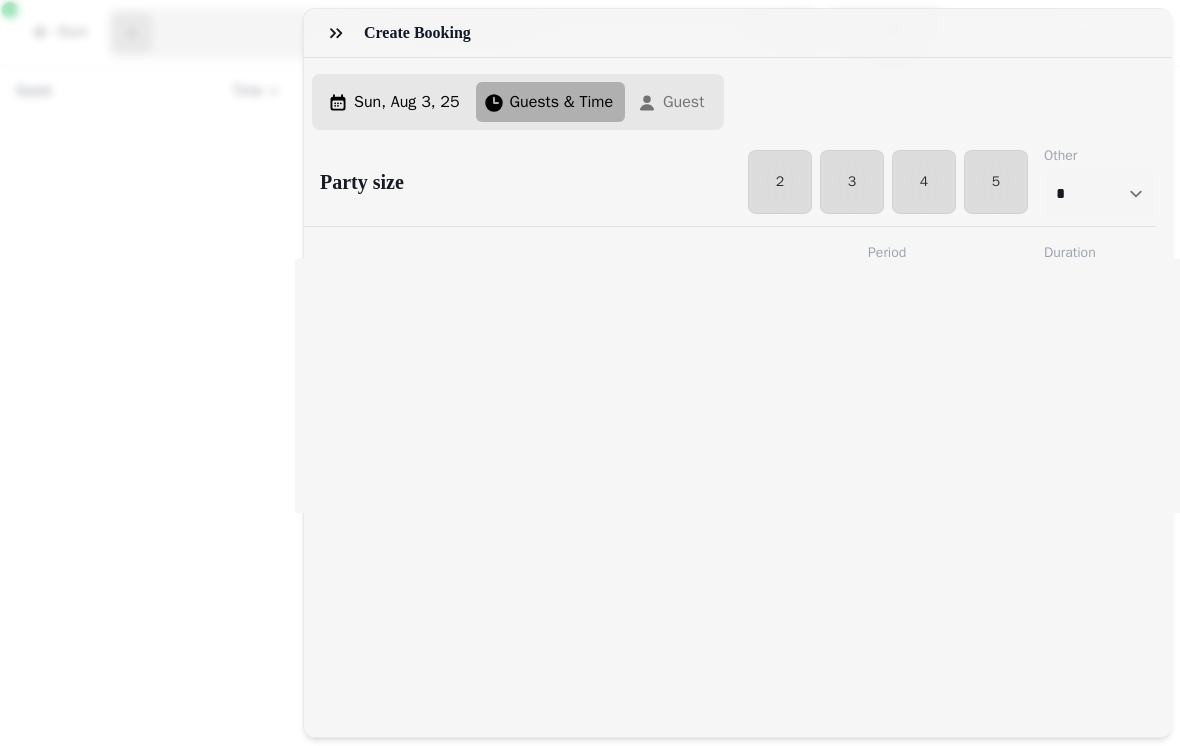 select on "****" 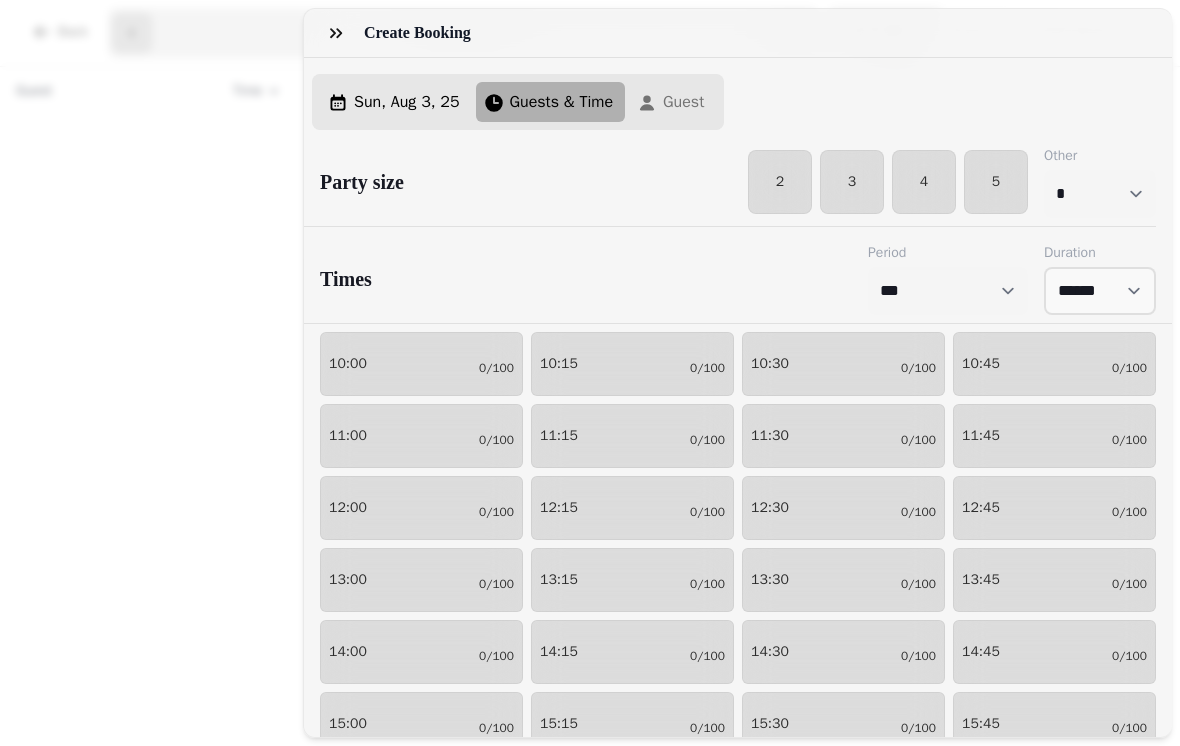 click on "14:30 0/100" at bounding box center (843, 652) 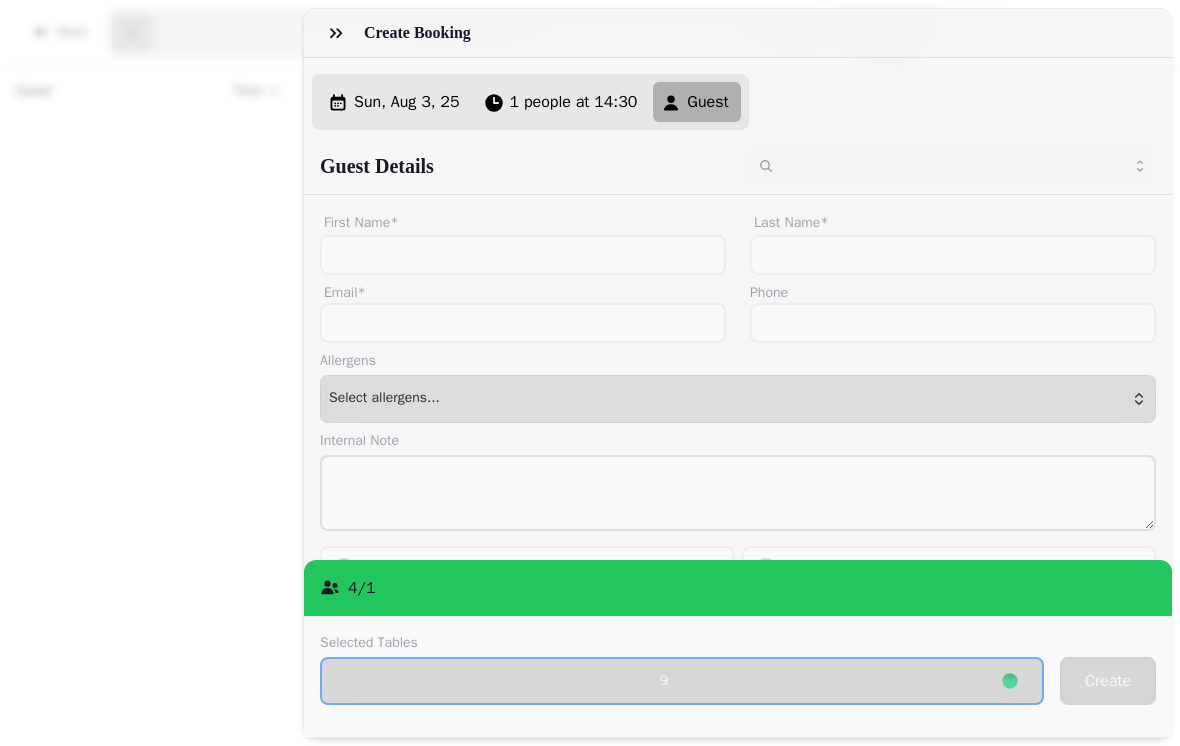 click on "First Name*" at bounding box center [523, 223] 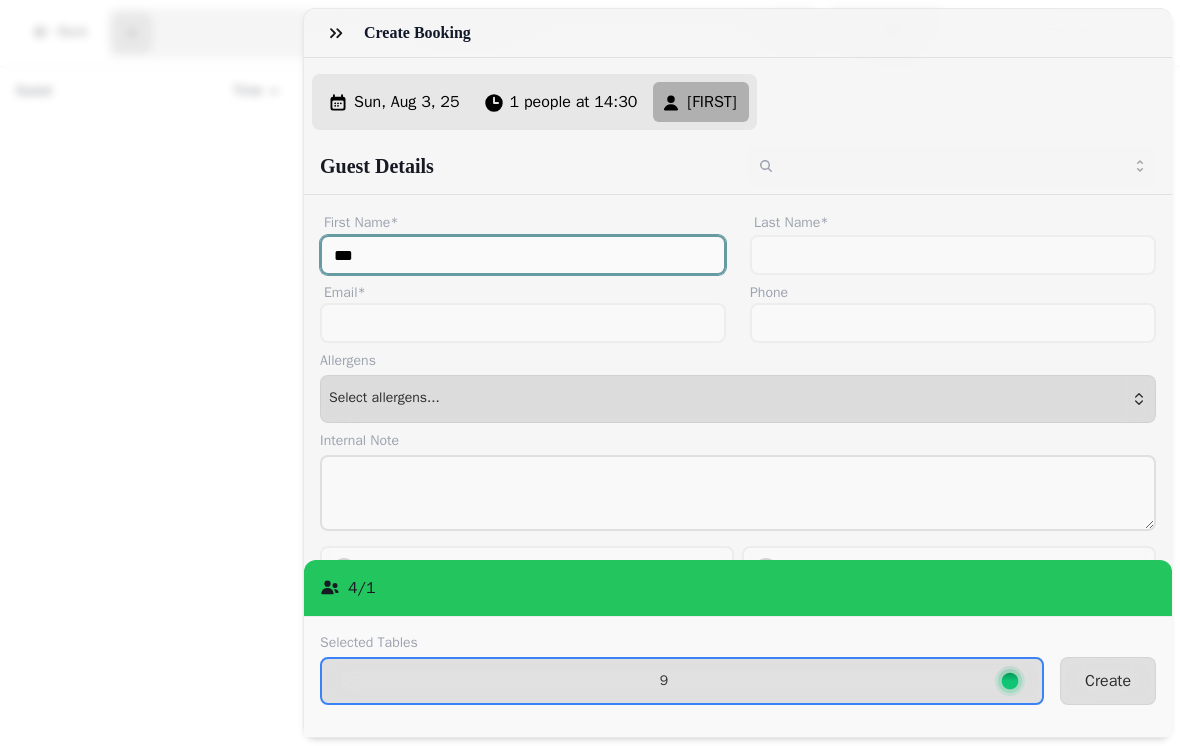 type on "****" 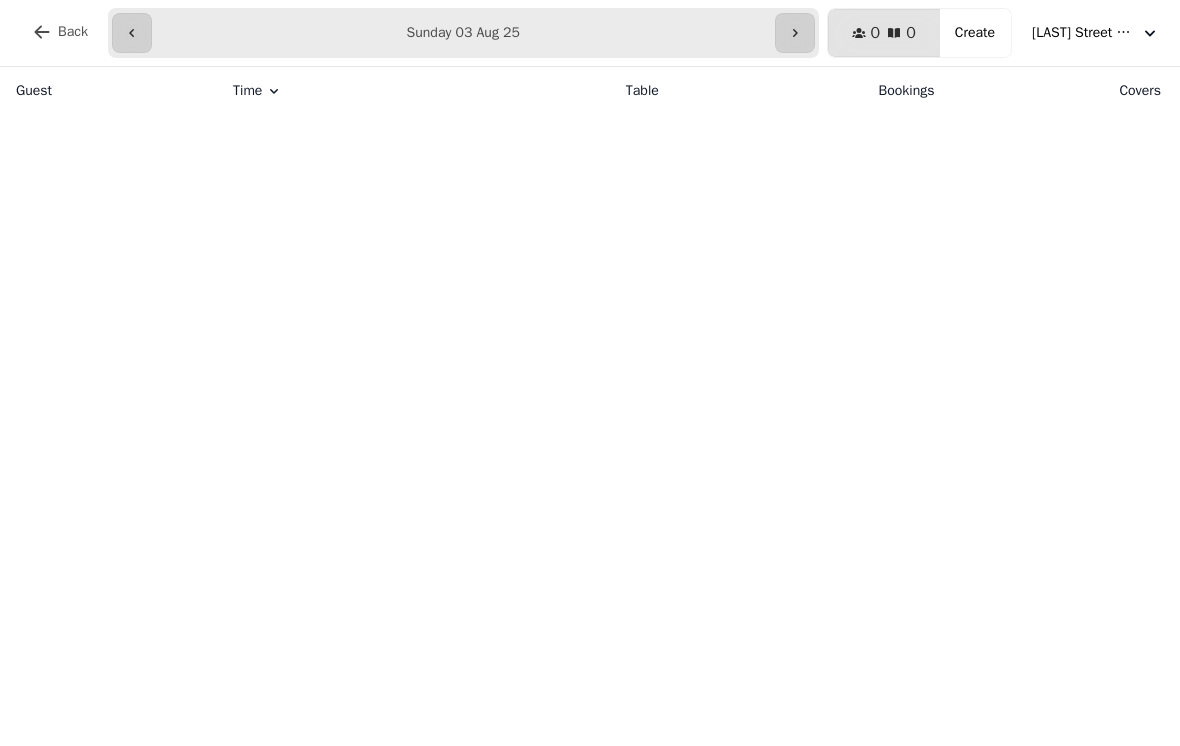 click on "Create" at bounding box center [975, 33] 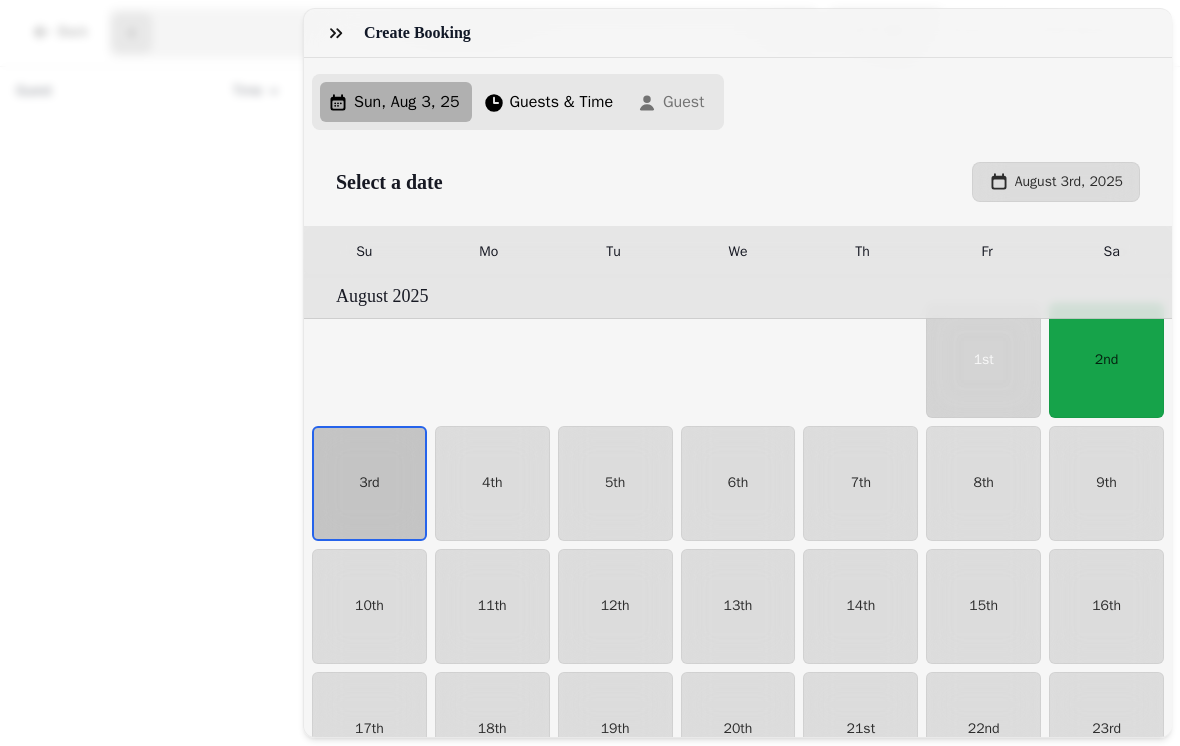 scroll, scrollTop: 30, scrollLeft: 0, axis: vertical 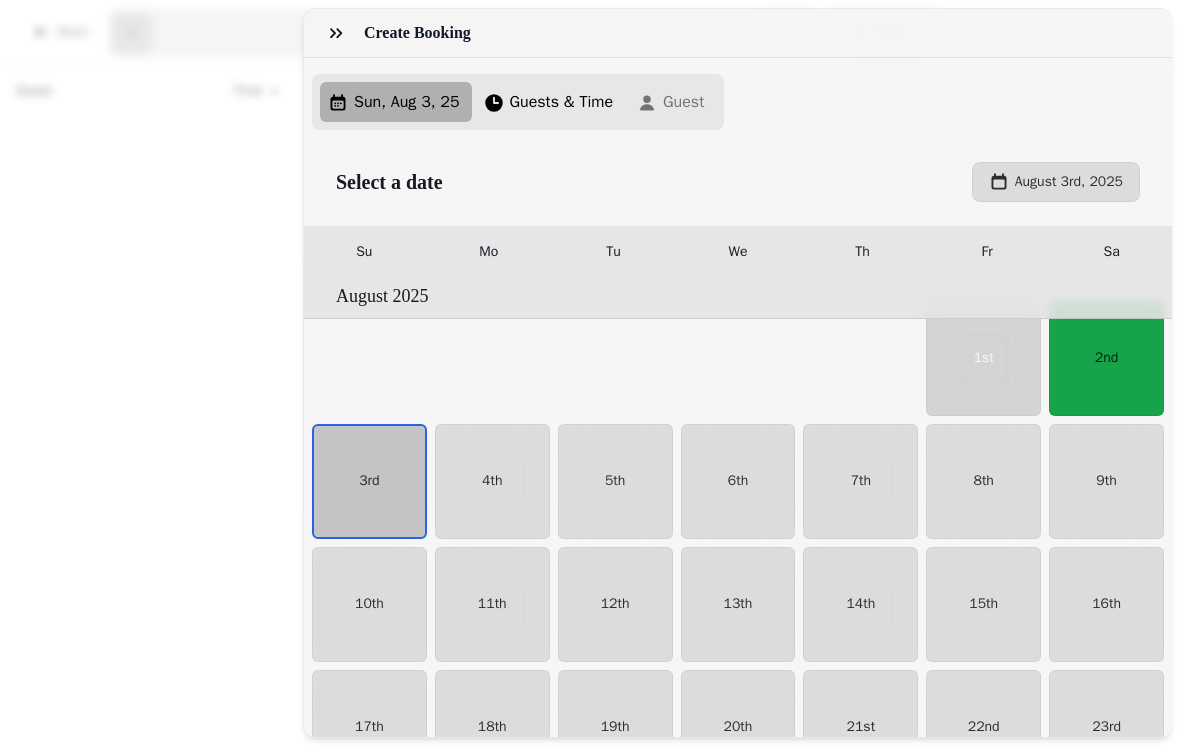 click on "3rd" at bounding box center (369, 481) 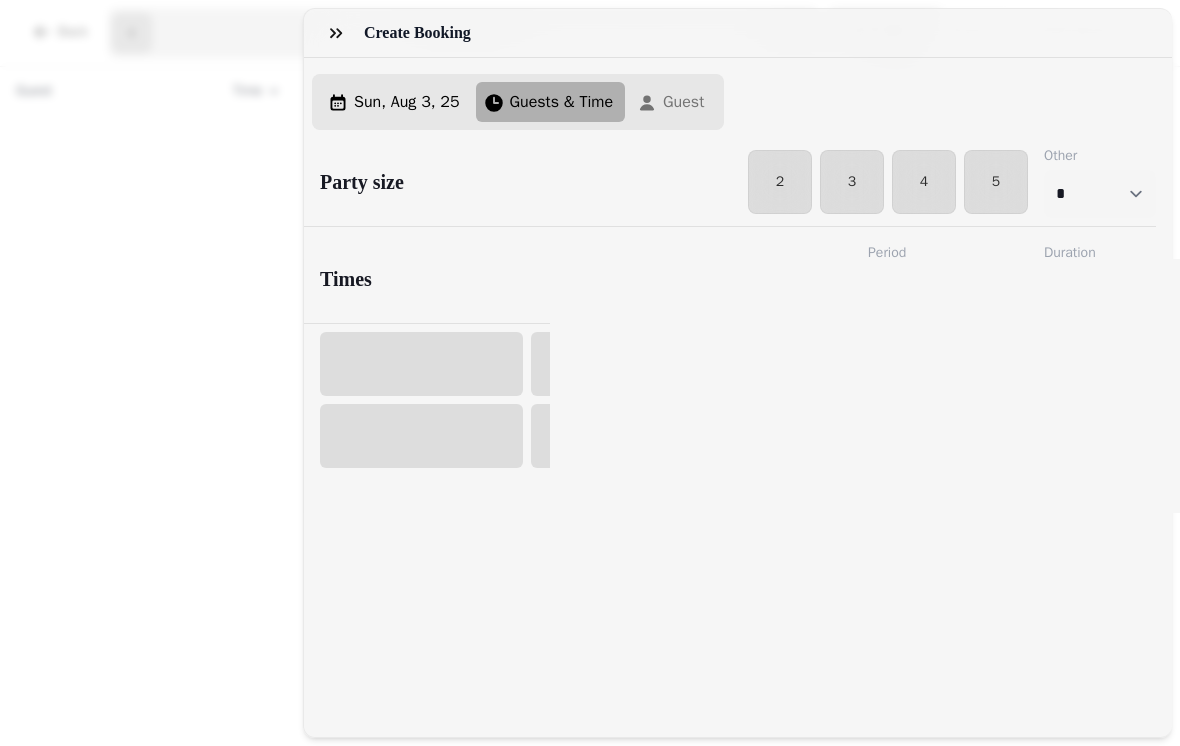 select on "****" 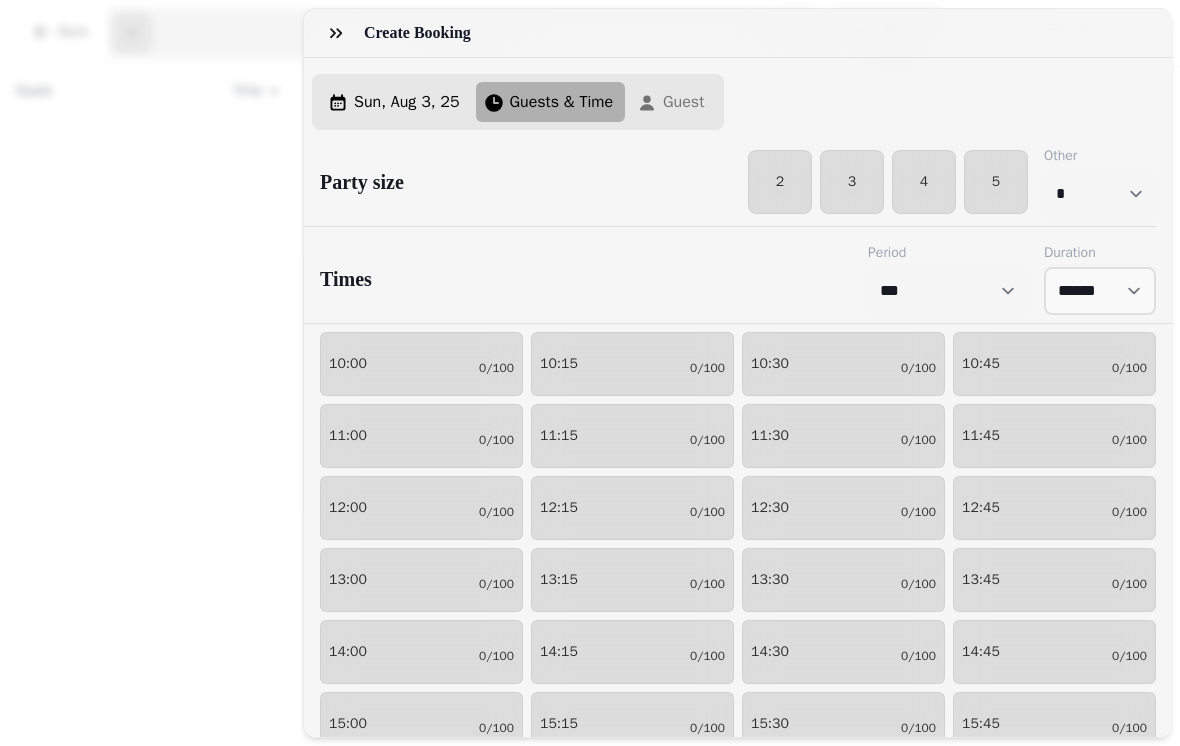 click on "14:30 0/100" at bounding box center [843, 652] 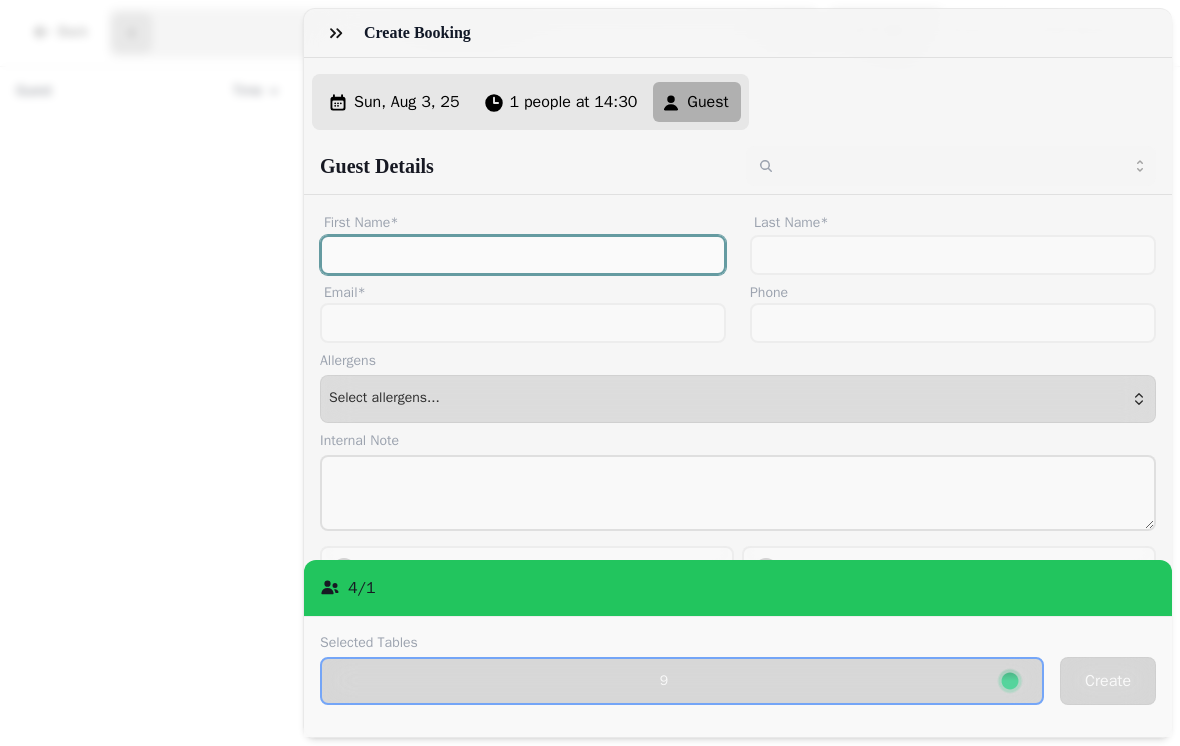click on "First Name*" at bounding box center [523, 255] 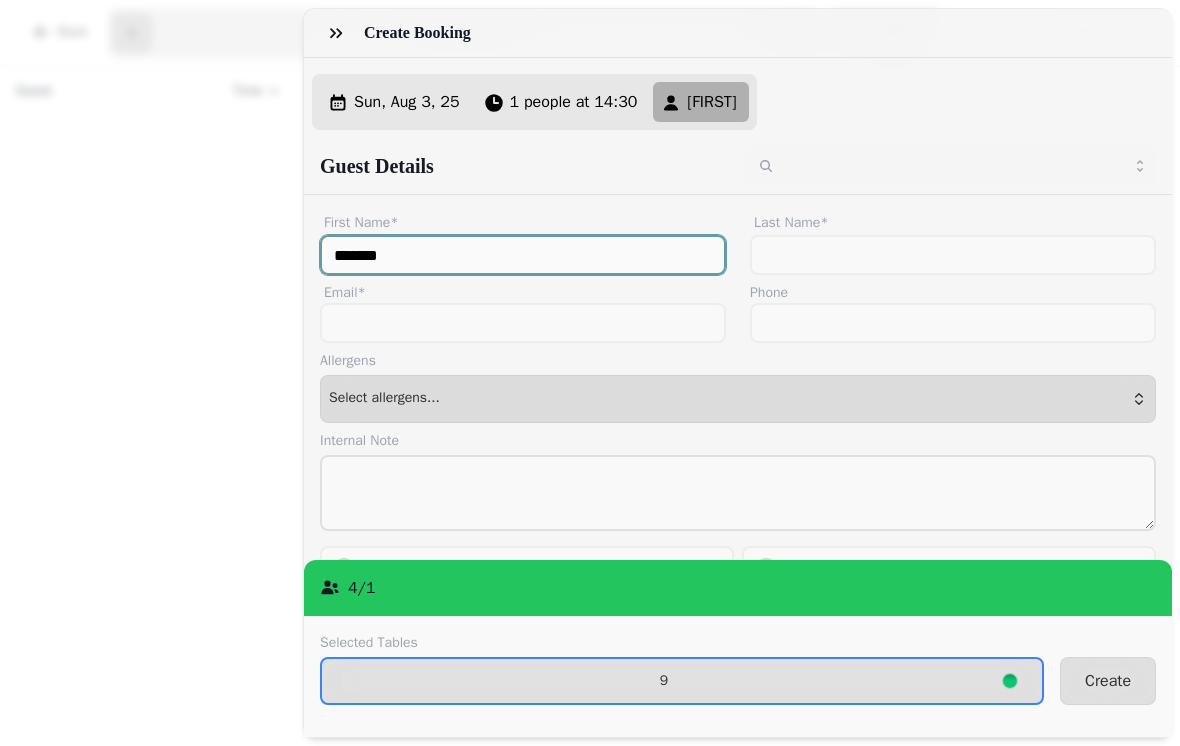 type on "*******" 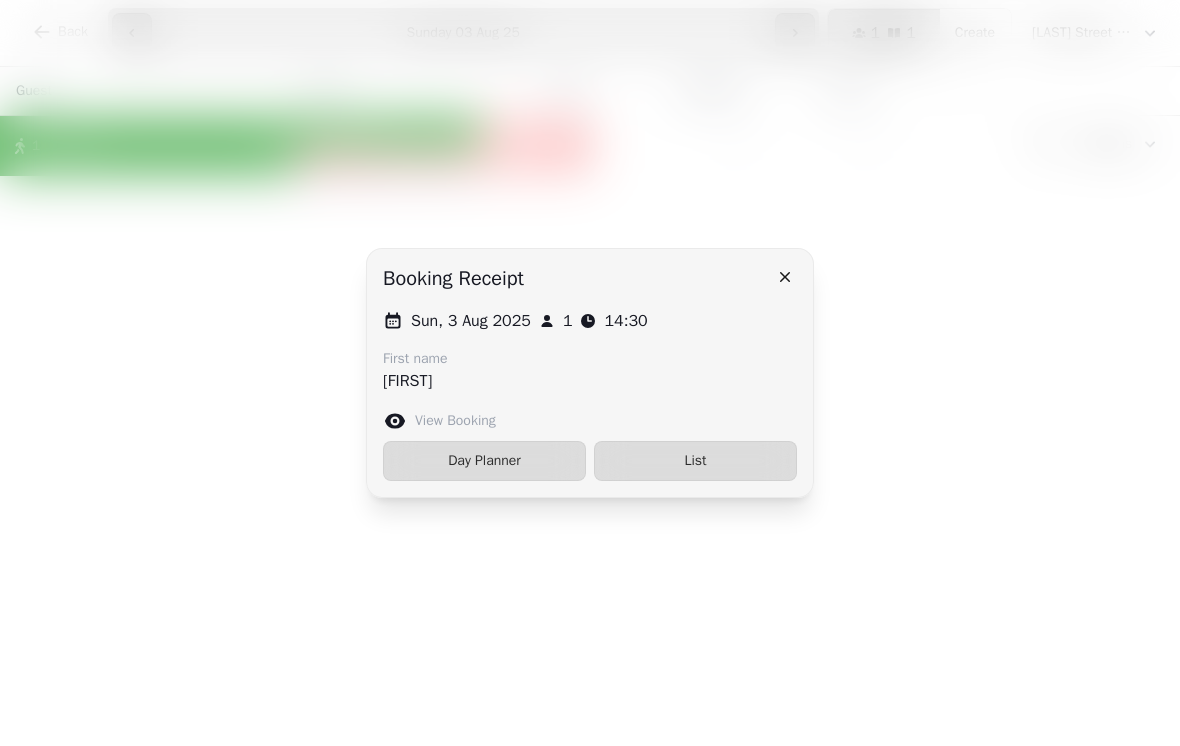 click on "[FIRST]" at bounding box center (415, 381) 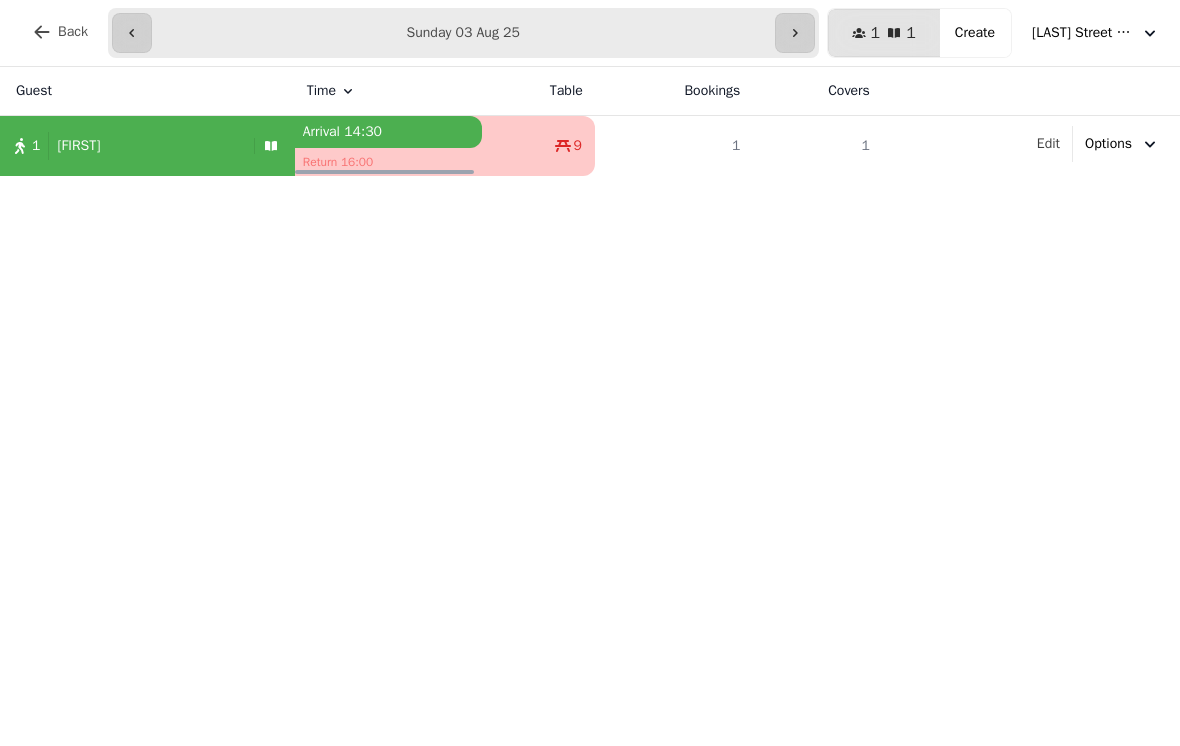 click on "1 [FIRST]" at bounding box center (123, 146) 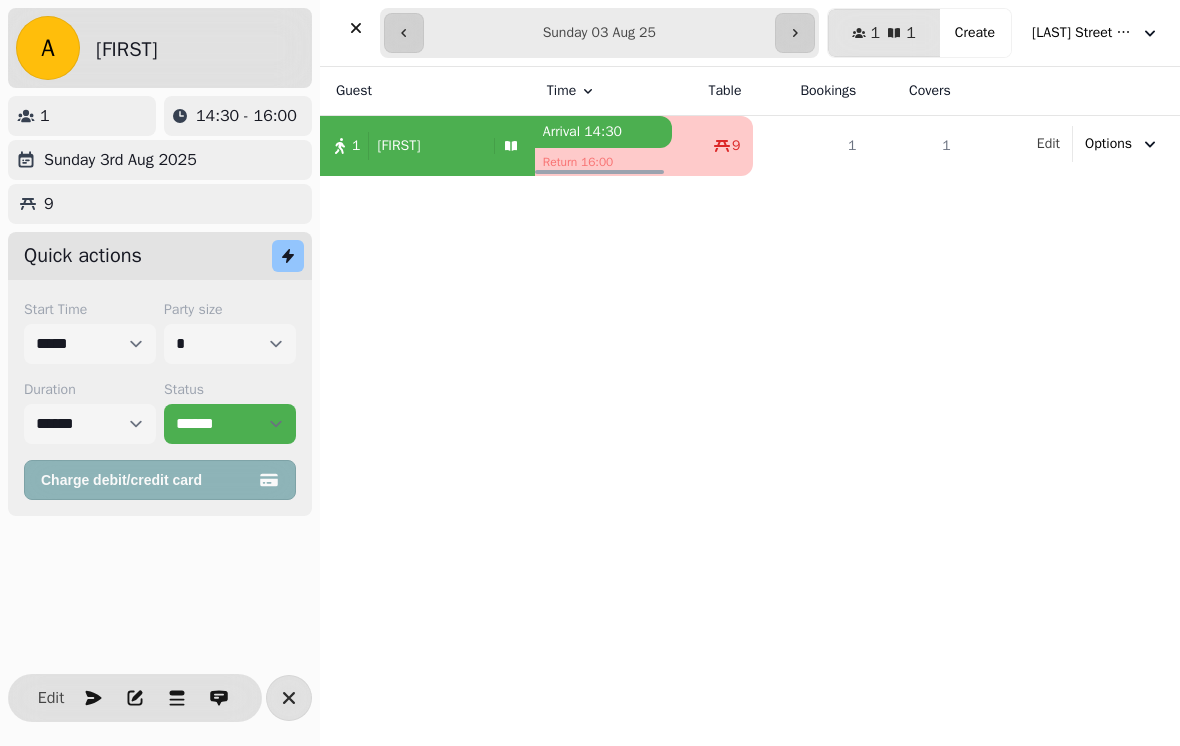 click on "[FIRST] [STATE]" at bounding box center [160, 48] 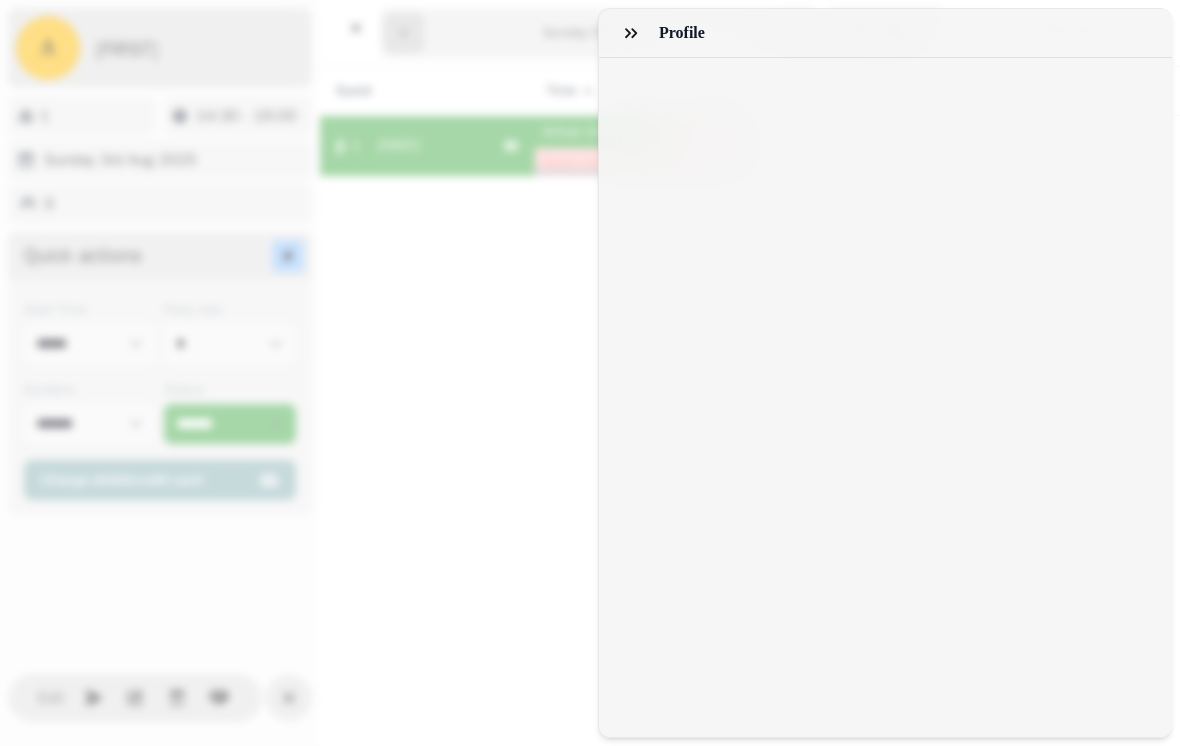 click at bounding box center [631, 33] 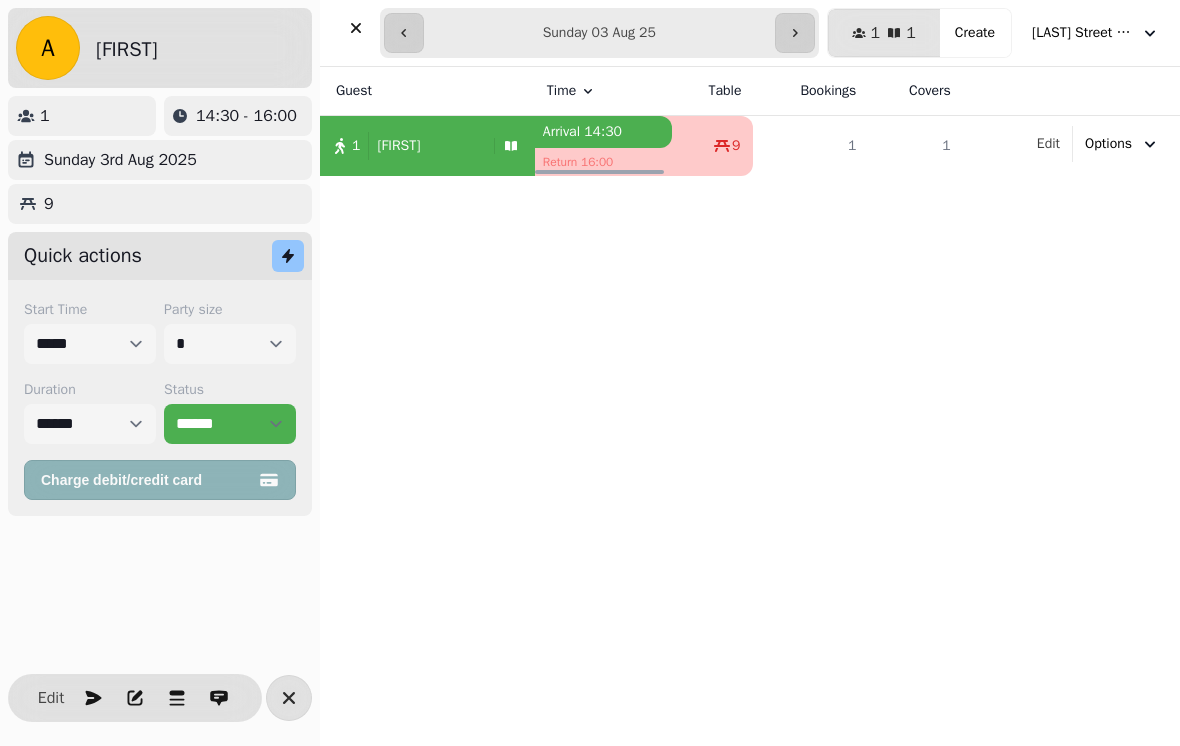 click on "Edit" at bounding box center (51, 698) 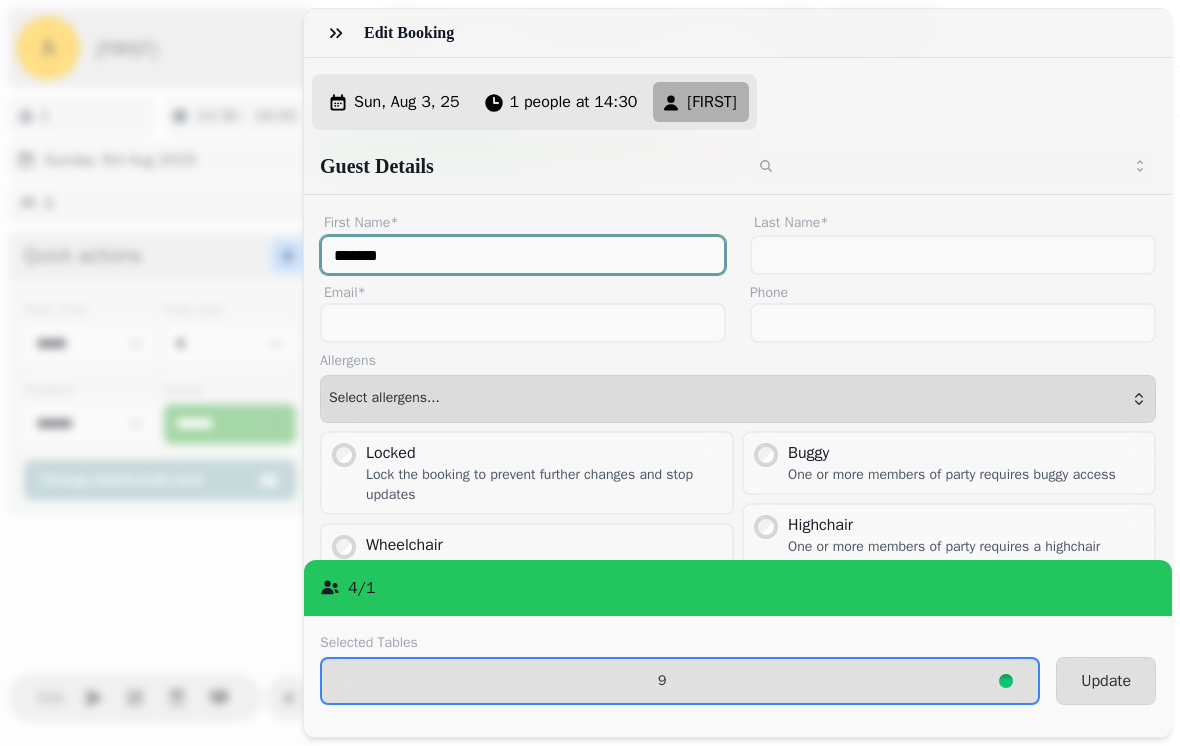 click on "*******" at bounding box center (523, 255) 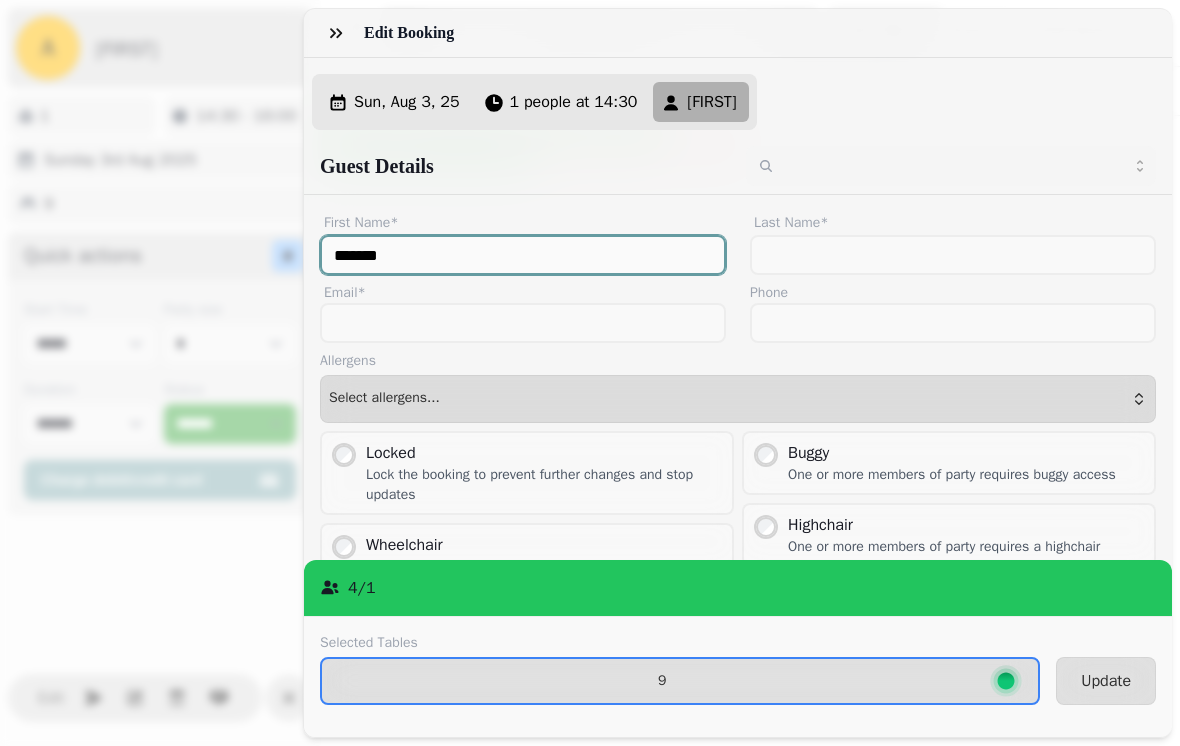 click on "*******" at bounding box center [523, 255] 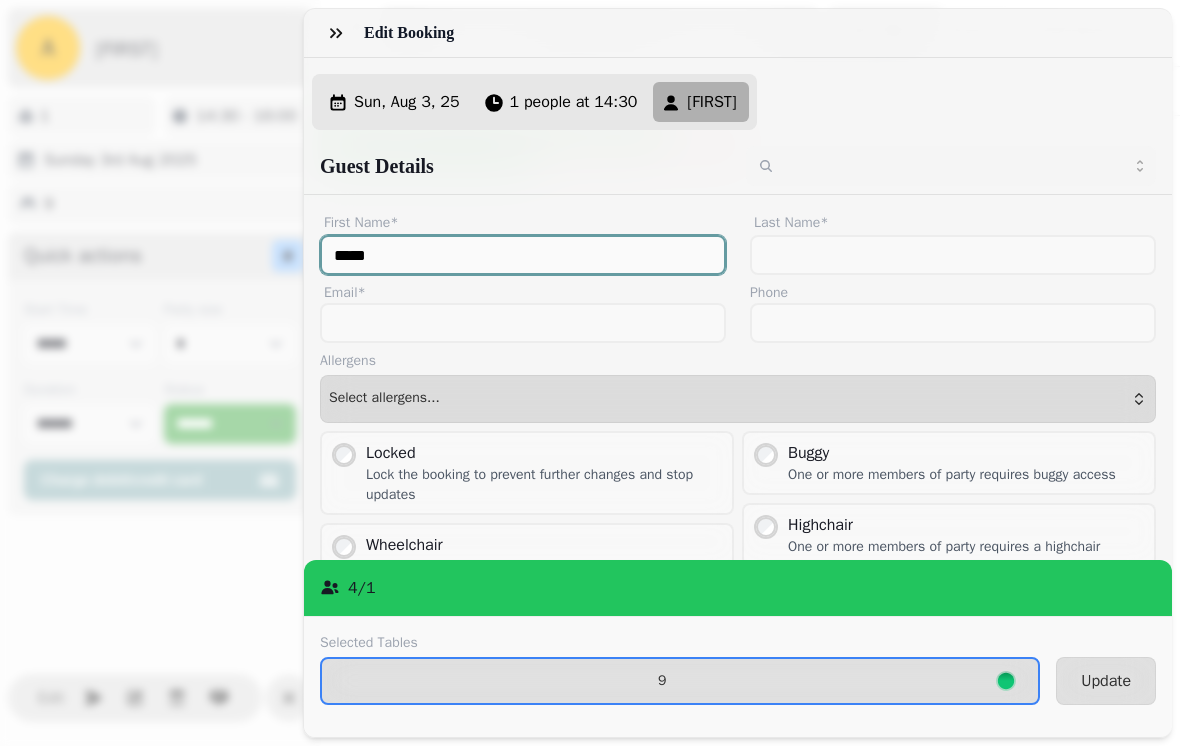 type on "****" 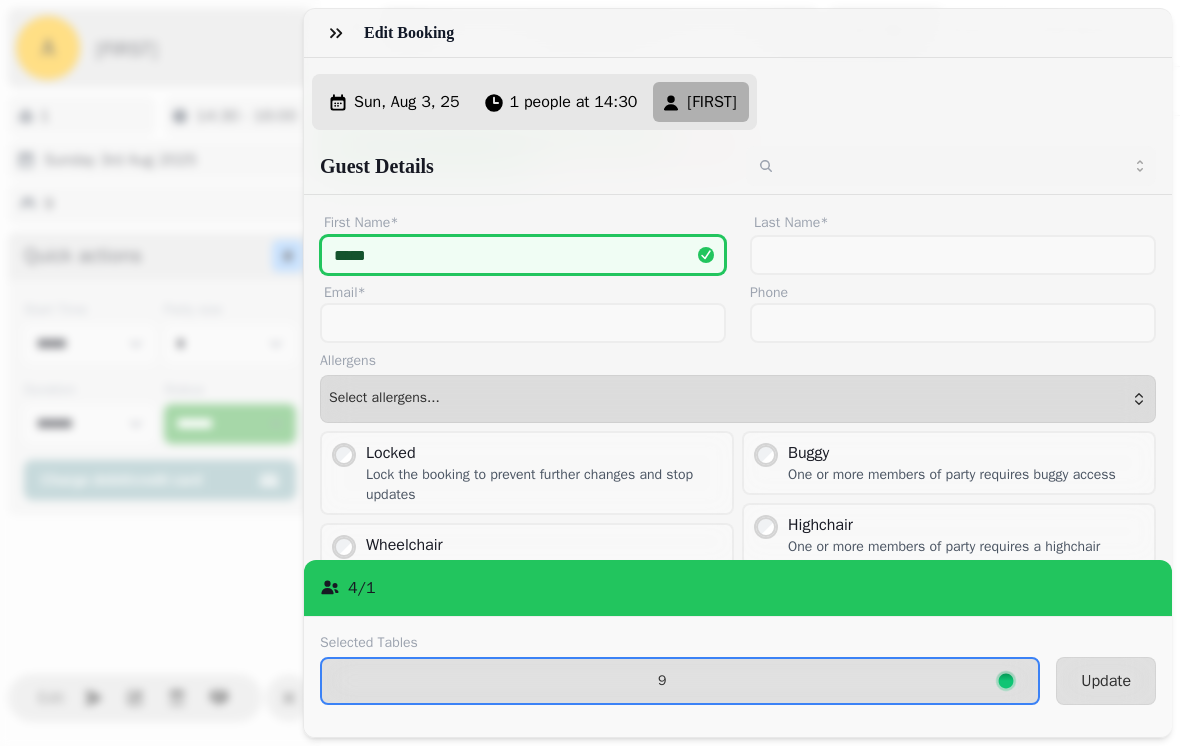click on "Update" at bounding box center [1106, 681] 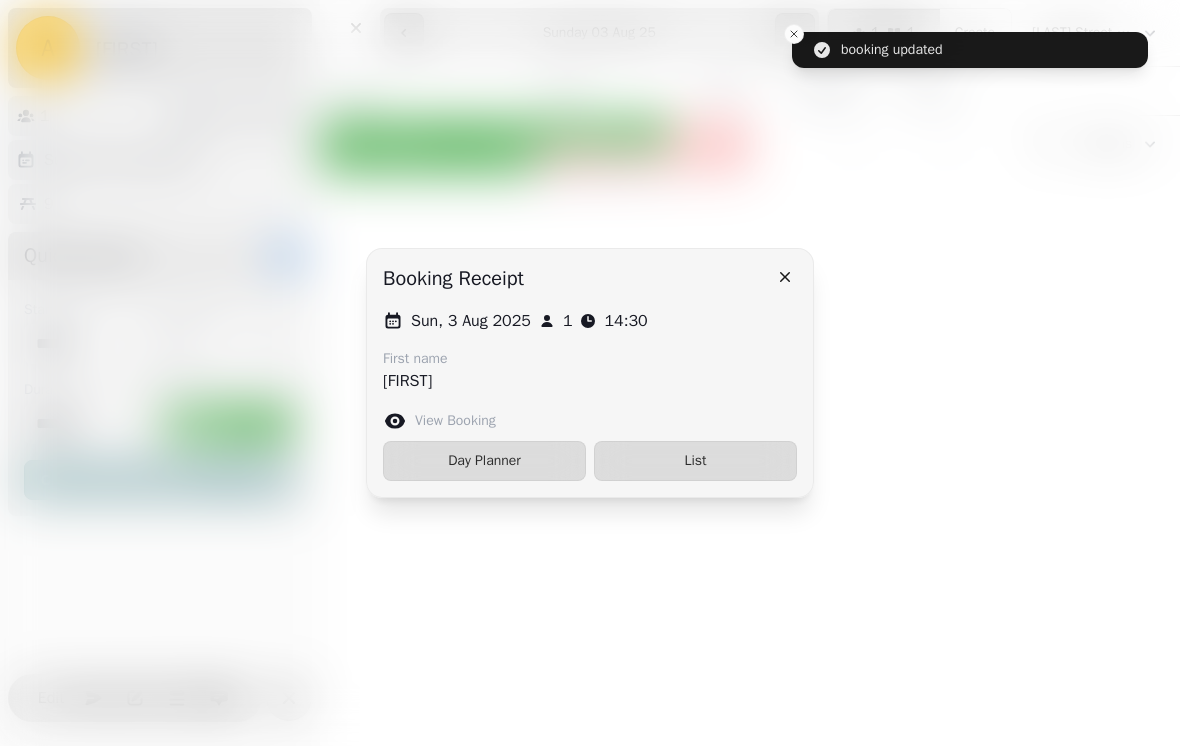 click at bounding box center [785, 277] 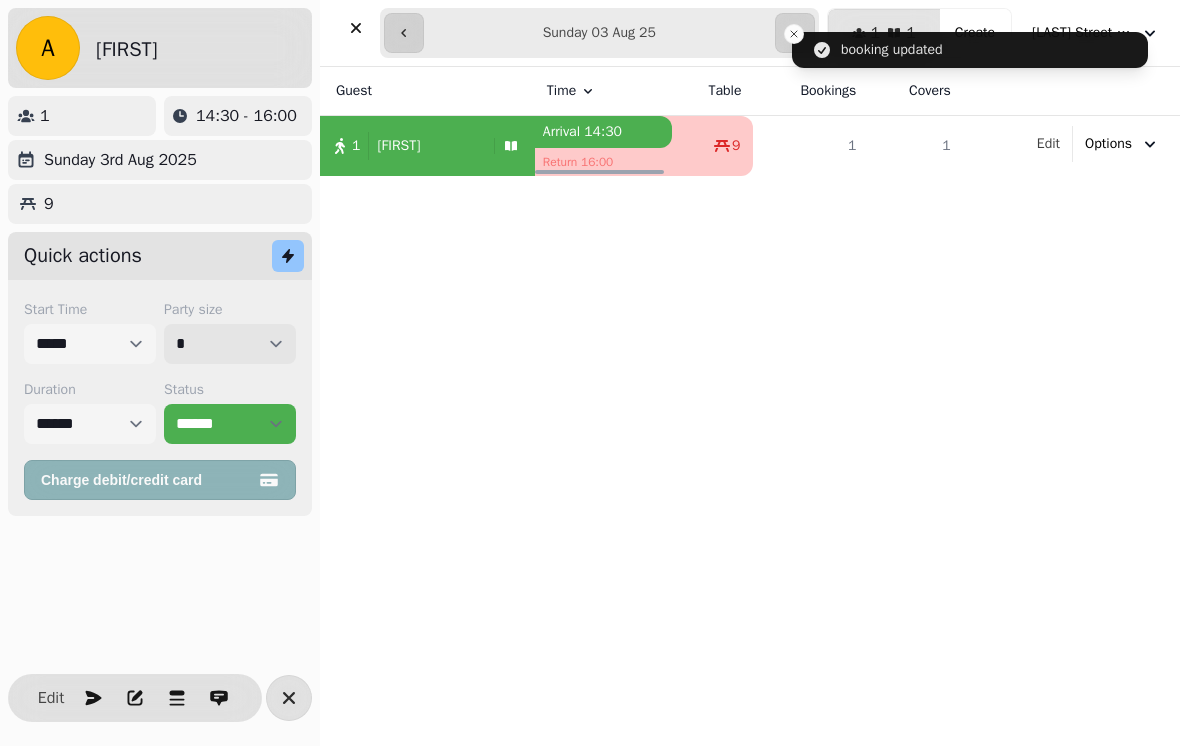 click on "* * * * * * * * * ** ** ** ** ** ** ** ** ** ** ** ** ** ** ** ** ** ** ** ** ** ** ** ** ** ** ** ** ** ** ** ** ** ** ** ** ** ** ** ** ** ** ** ** ** ** ** ** ** ** ** ** ** ** ** ** ** ** ** ** ** ** ** ** ** ** ** ** ** ** ** ** ** ** ** ** ** ** ** ** ** ** ** ** ** ** ** ** ** ** *** *** *** *** *** *** *** *** *** *** *** *** *** *** *** *** *** *** *** *** *** *** *** *** *** *** *** *** *** *** *** *** *** *** *** *** *** *** *** *** *** *** *** *** *** *** *** *** *** *** *** *** *** *** *** *** *** *** *** *** *** *** *** *** *** *** *** *** *** *** *** *** *** *** *** *** *** *** *** *** *** *** *** *** *** *** *** *** *** *** *** *** *** *** *** *** *** *** *** *** *** *** *** *** *** *** *** *** *** *** *** *** *** *** *** *** *** *** *** *** *** *** *** *** *** *** *** *** *** *** *** *** *** *** *** *** *** *** *** *** *** *** *** *** *** *** *** *** *** *** ***" at bounding box center [230, 344] 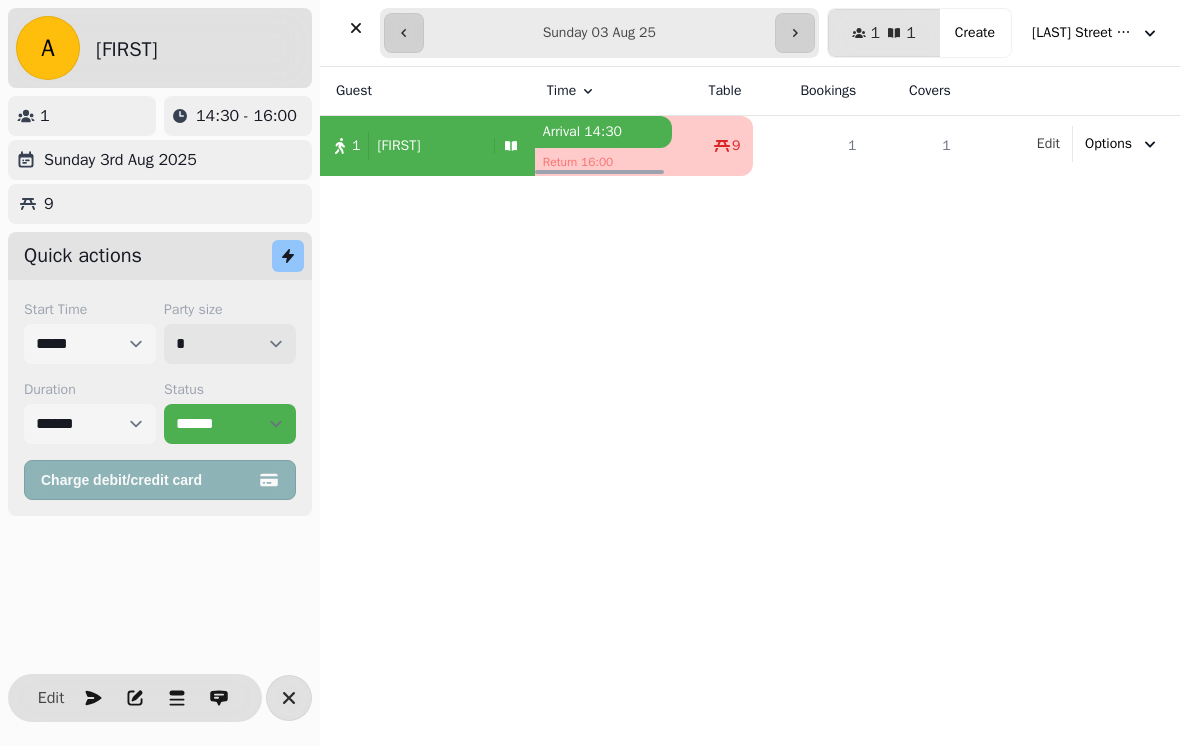 select on "*" 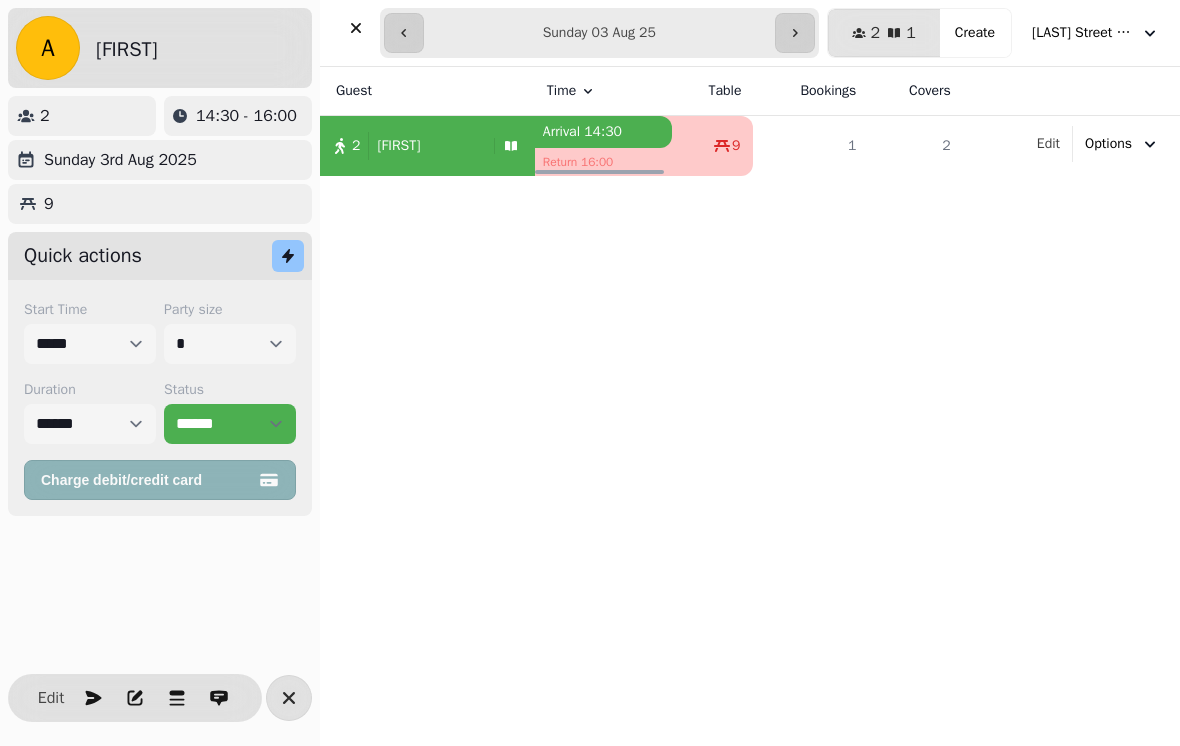 click on "[FIRST]" at bounding box center (398, 146) 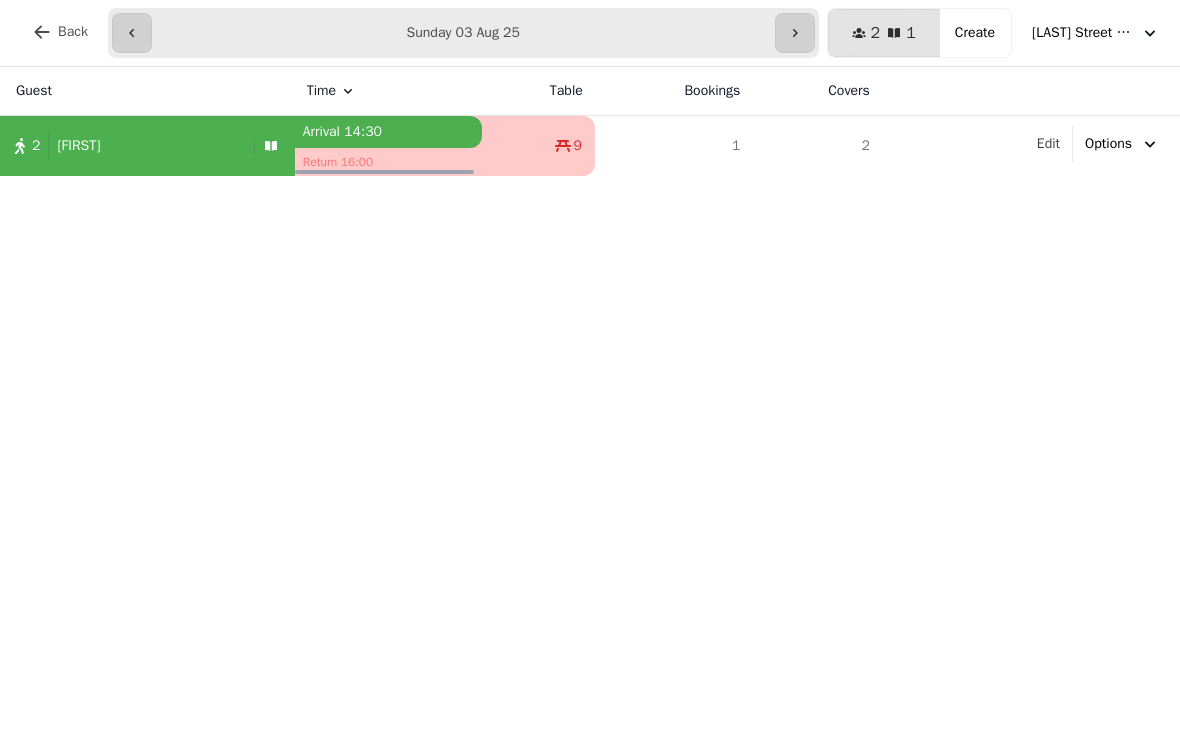 click on "2 [FIRST]" at bounding box center (147, 146) 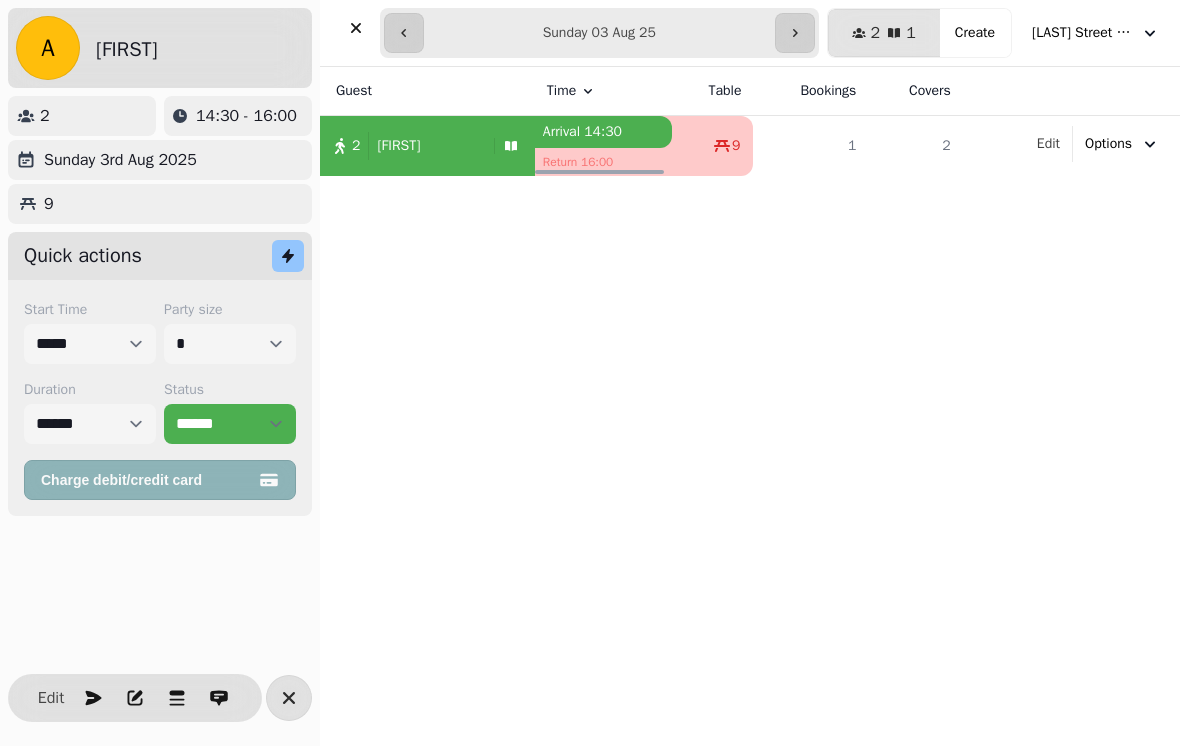 click on "[FIRST]" at bounding box center [398, 146] 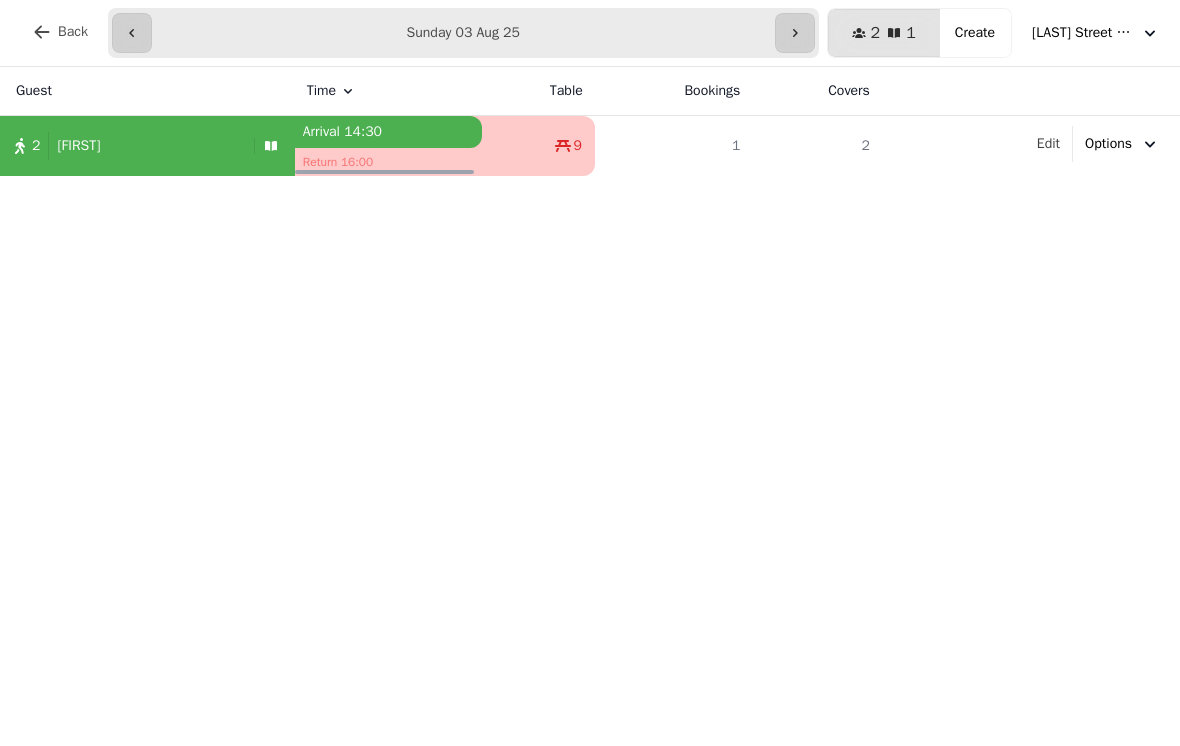 click at bounding box center [132, 33] 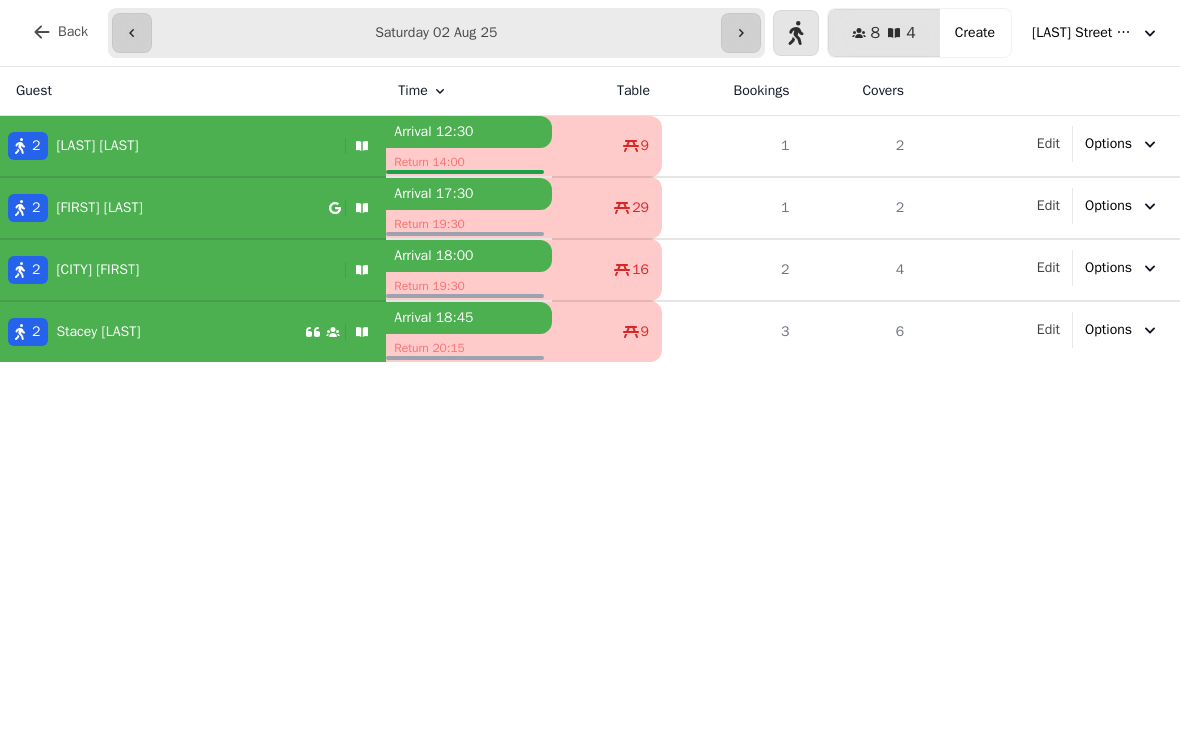 click at bounding box center [741, 33] 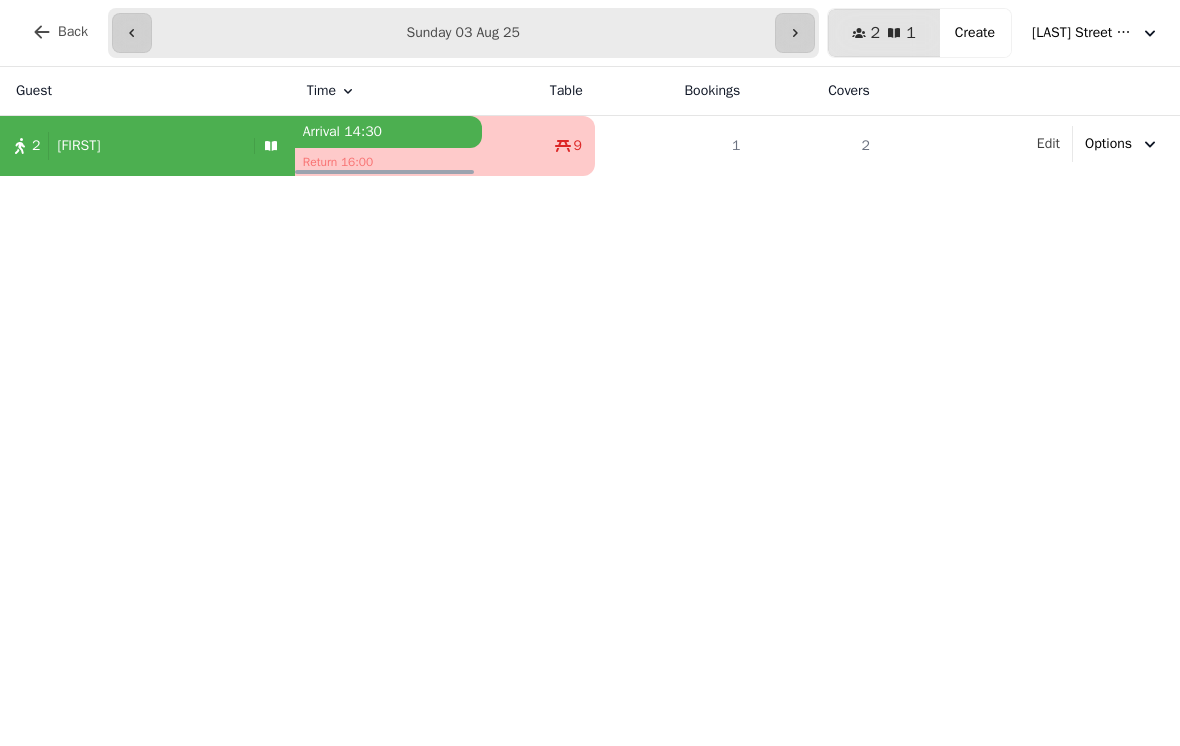 click at bounding box center (132, 33) 